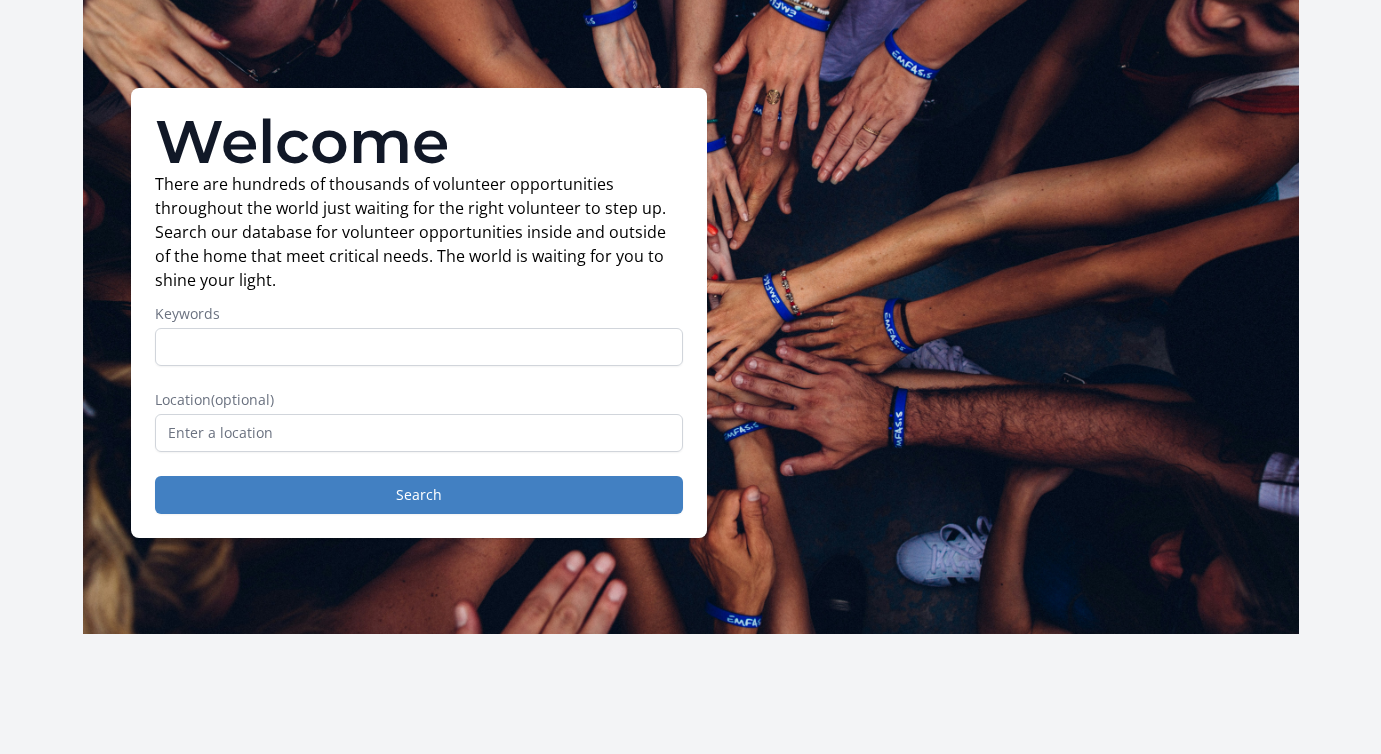 scroll, scrollTop: 0, scrollLeft: 0, axis: both 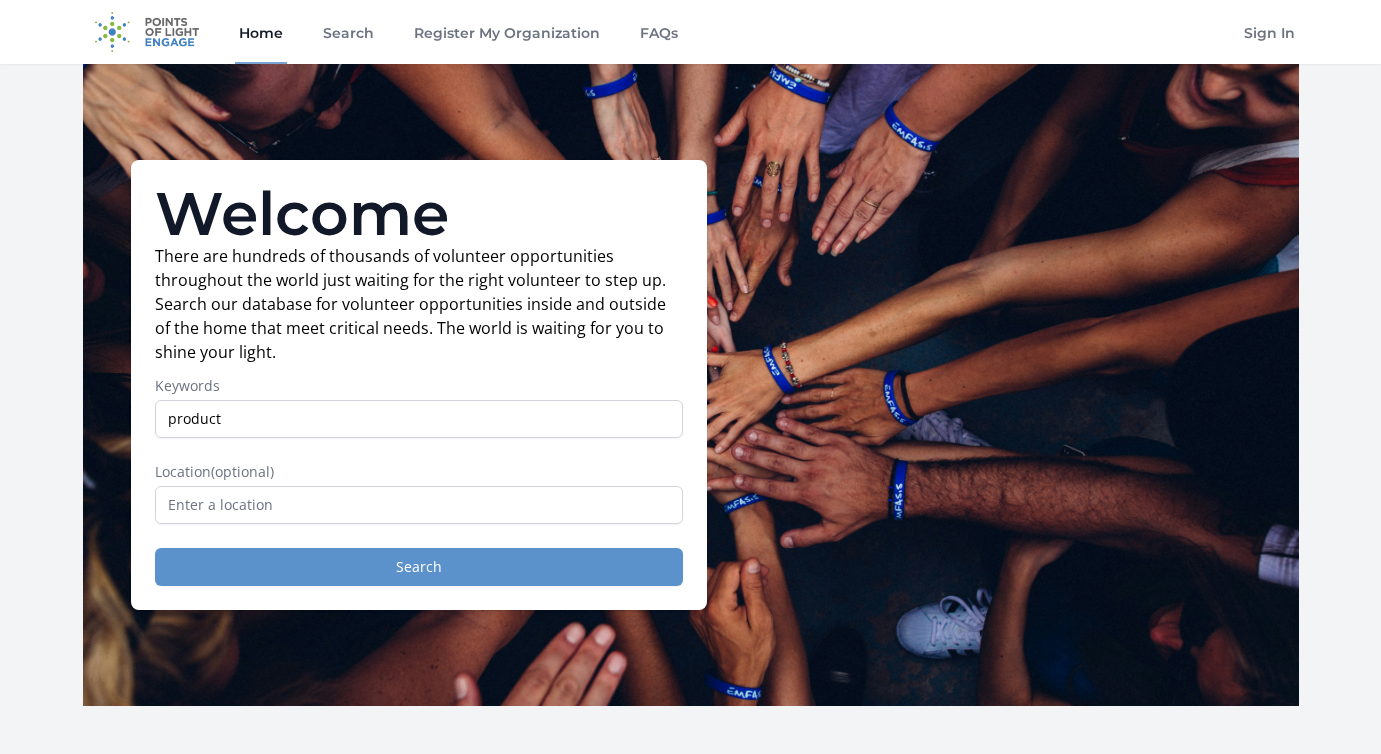 type on "product" 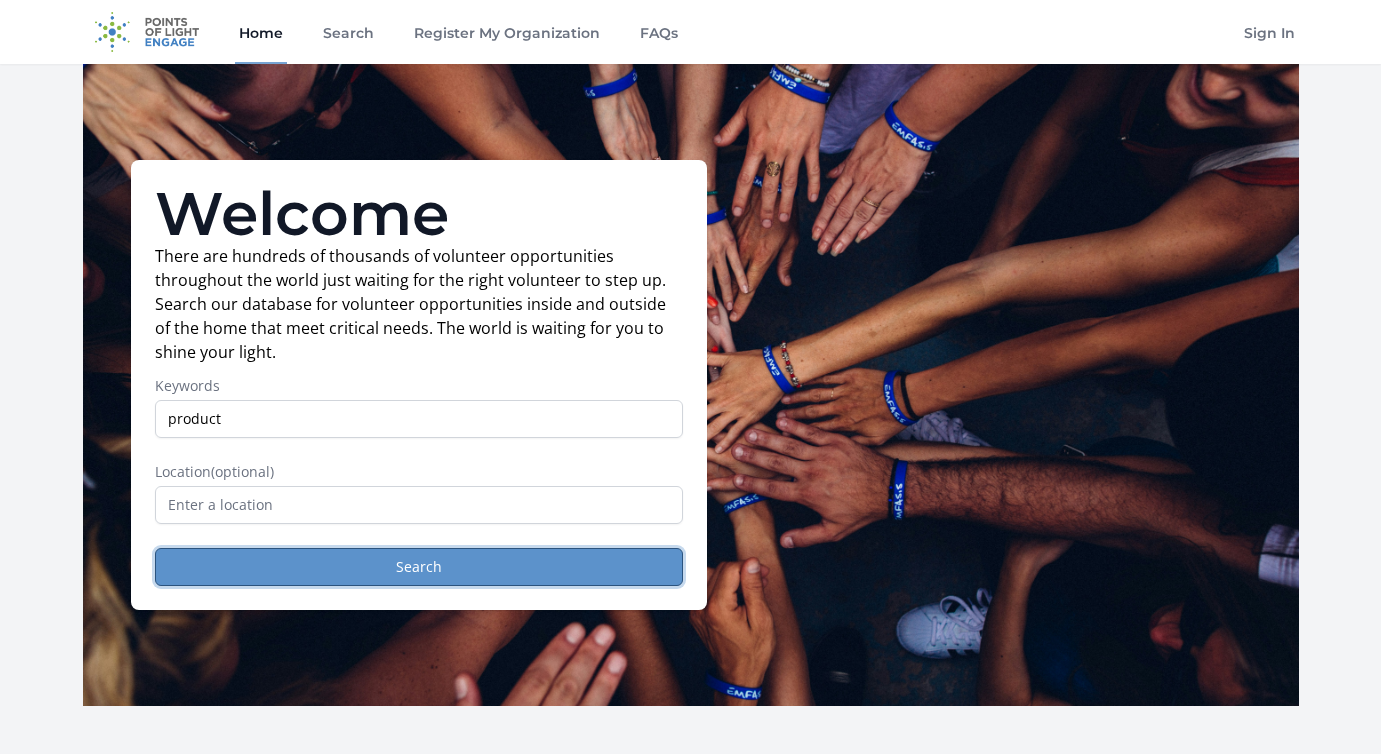 click on "Search" at bounding box center (419, 567) 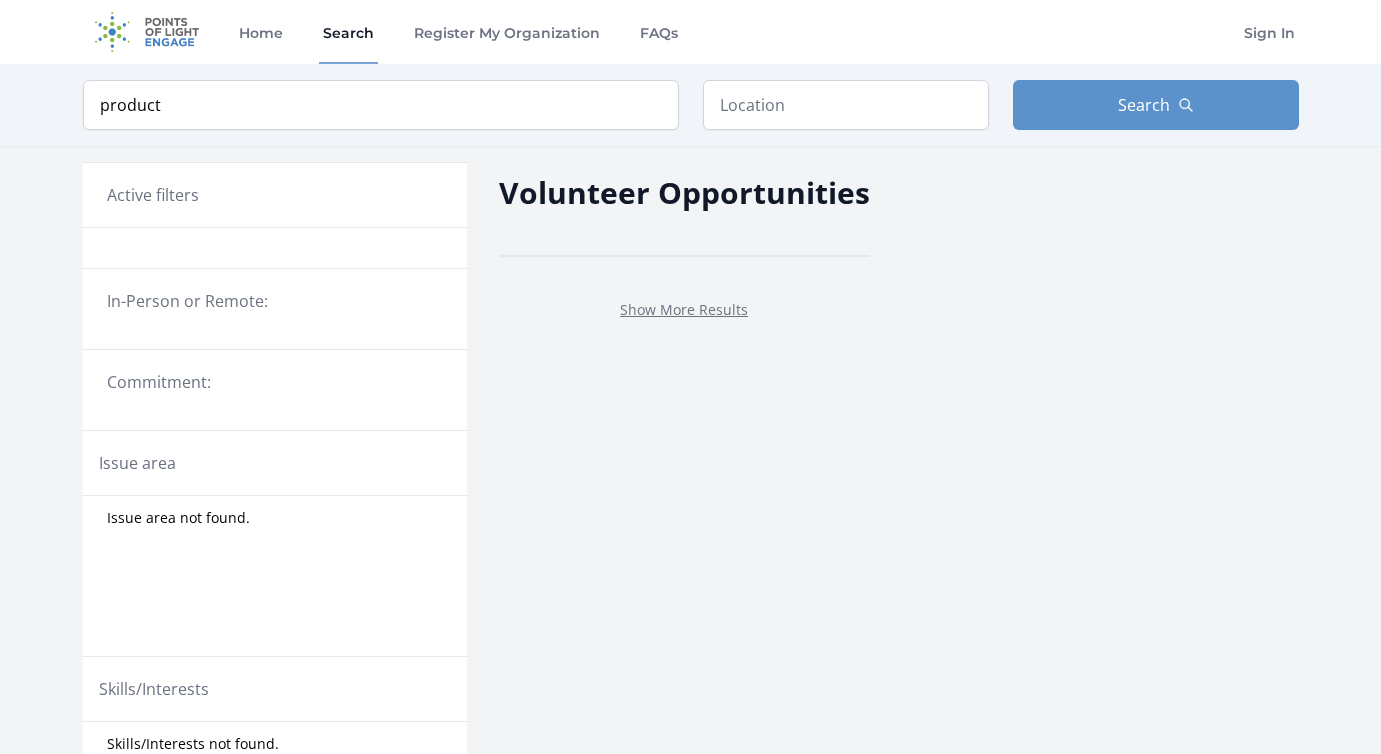 scroll, scrollTop: 0, scrollLeft: 0, axis: both 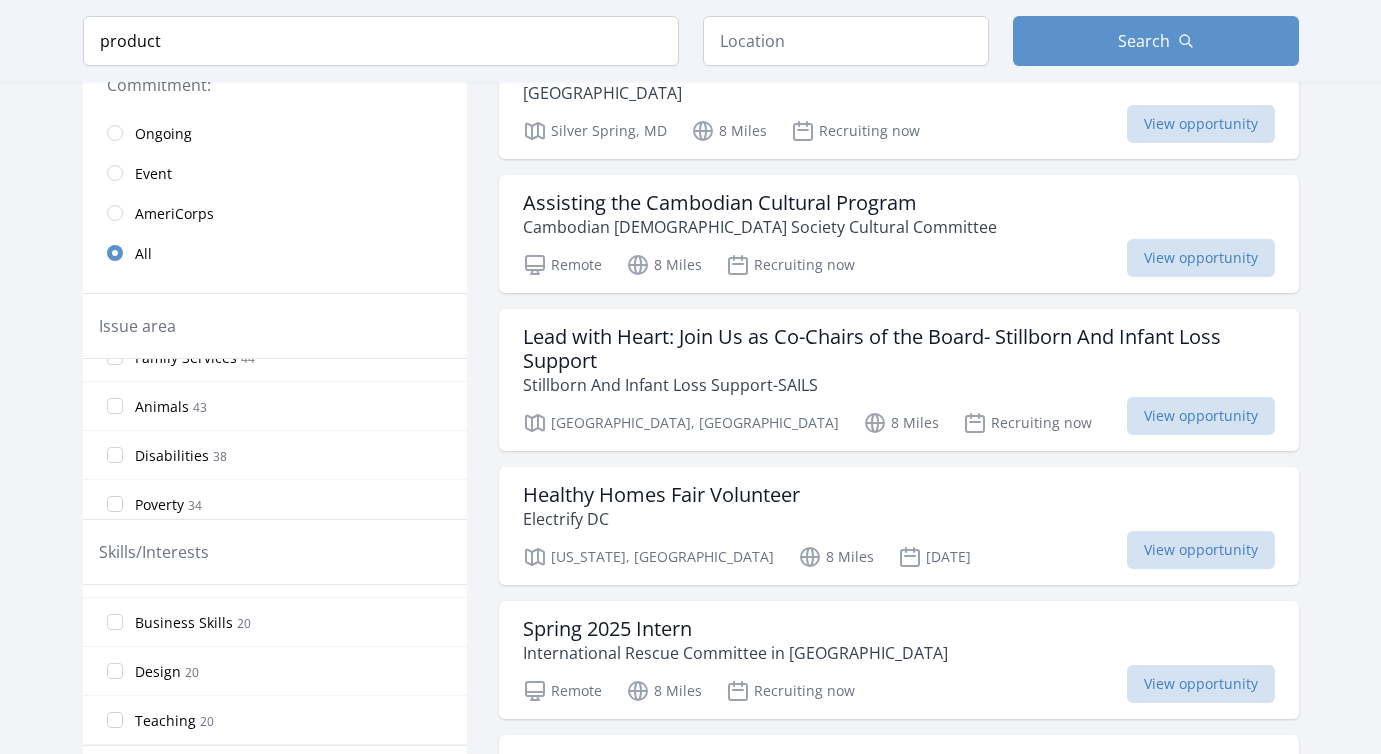 click on "Business Skills   20" at bounding box center [275, 622] 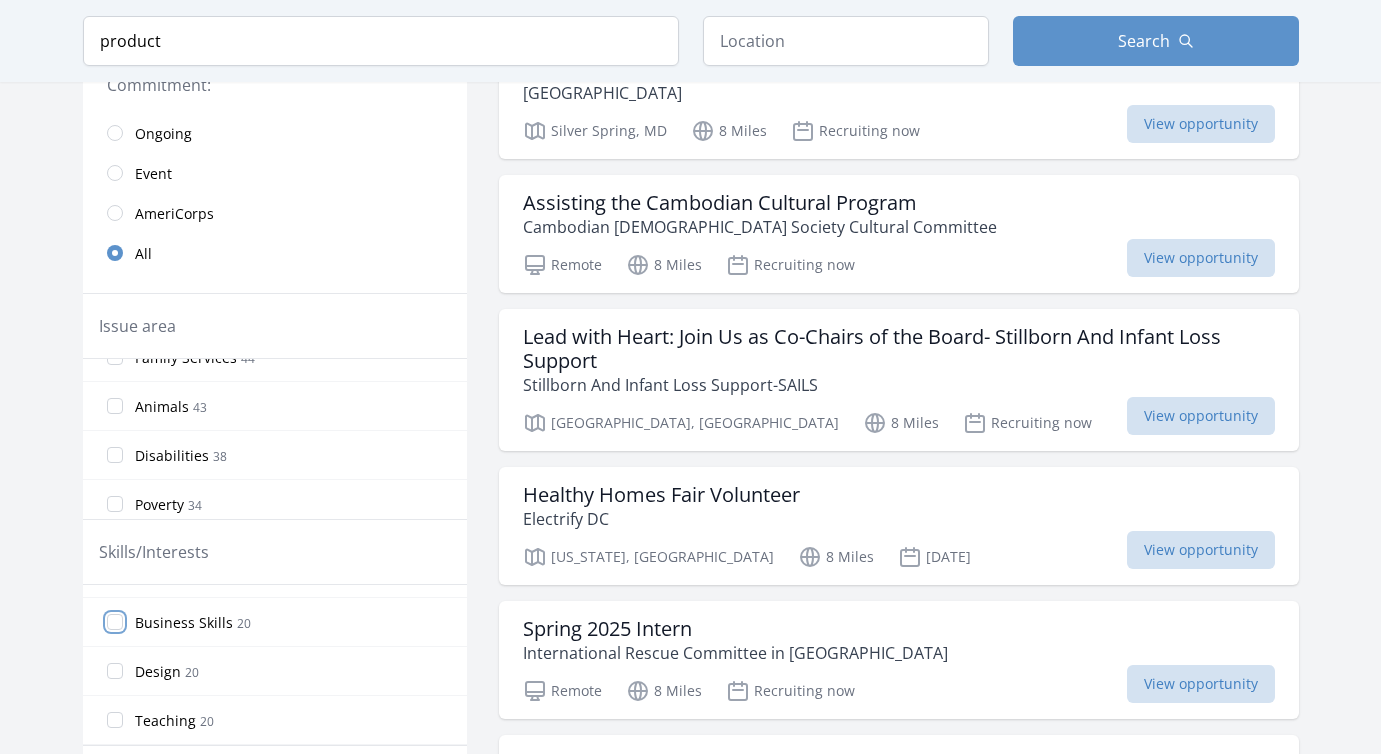click on "Business Skills   20" at bounding box center (115, 622) 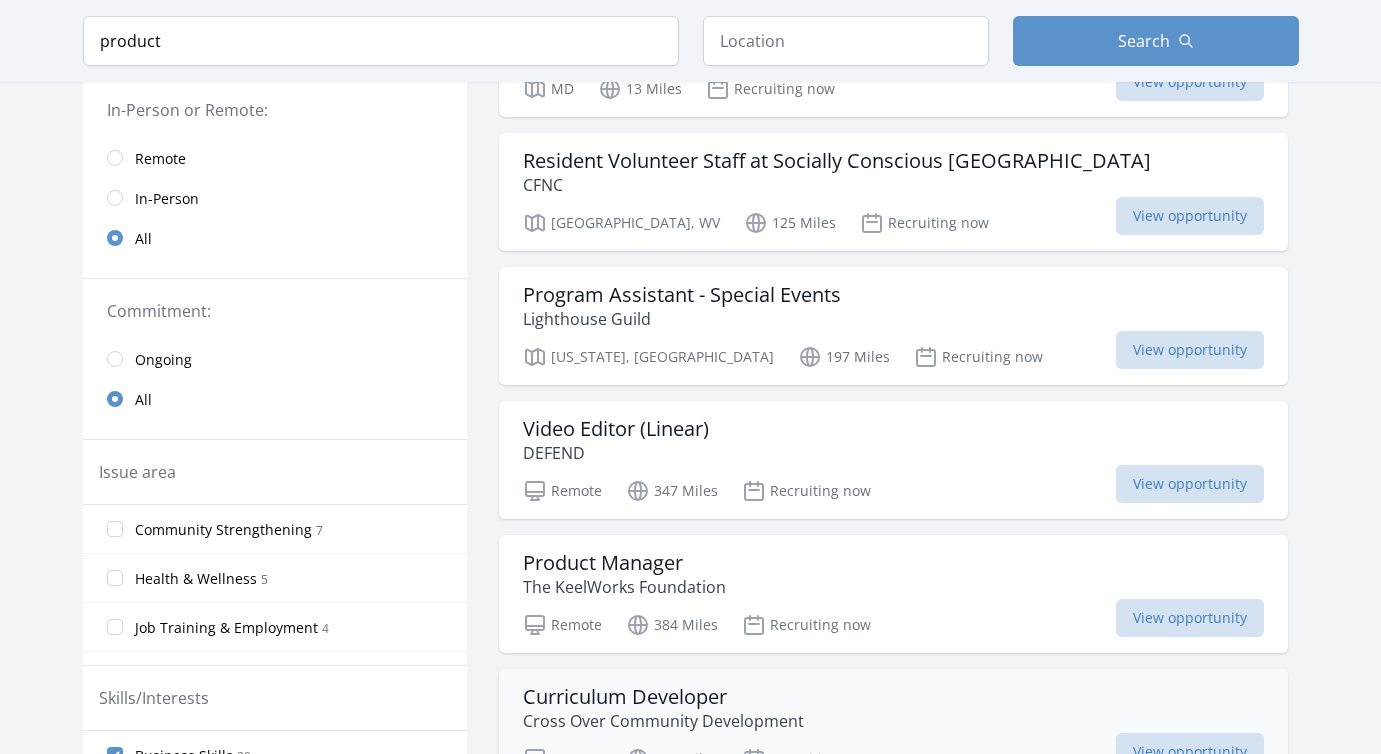 scroll, scrollTop: 388, scrollLeft: 0, axis: vertical 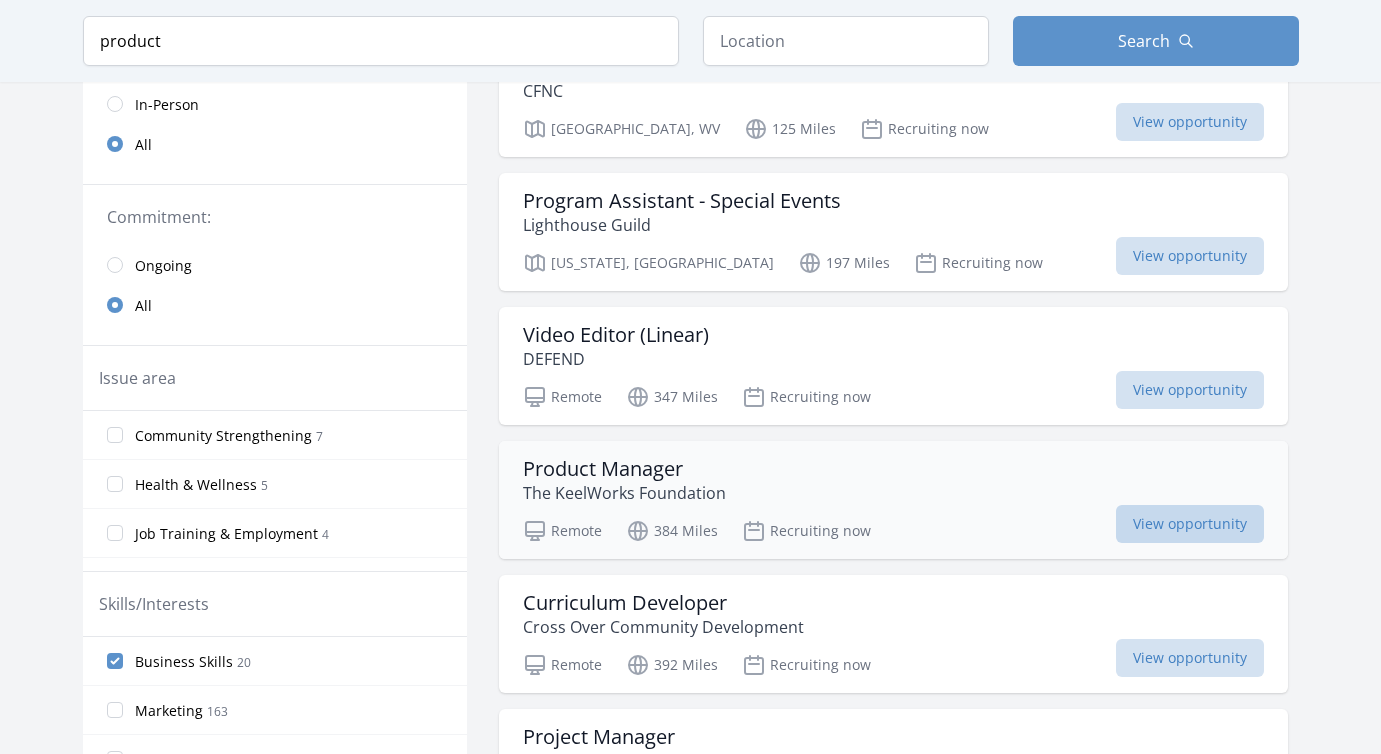 click on "View opportunity" at bounding box center (1190, 524) 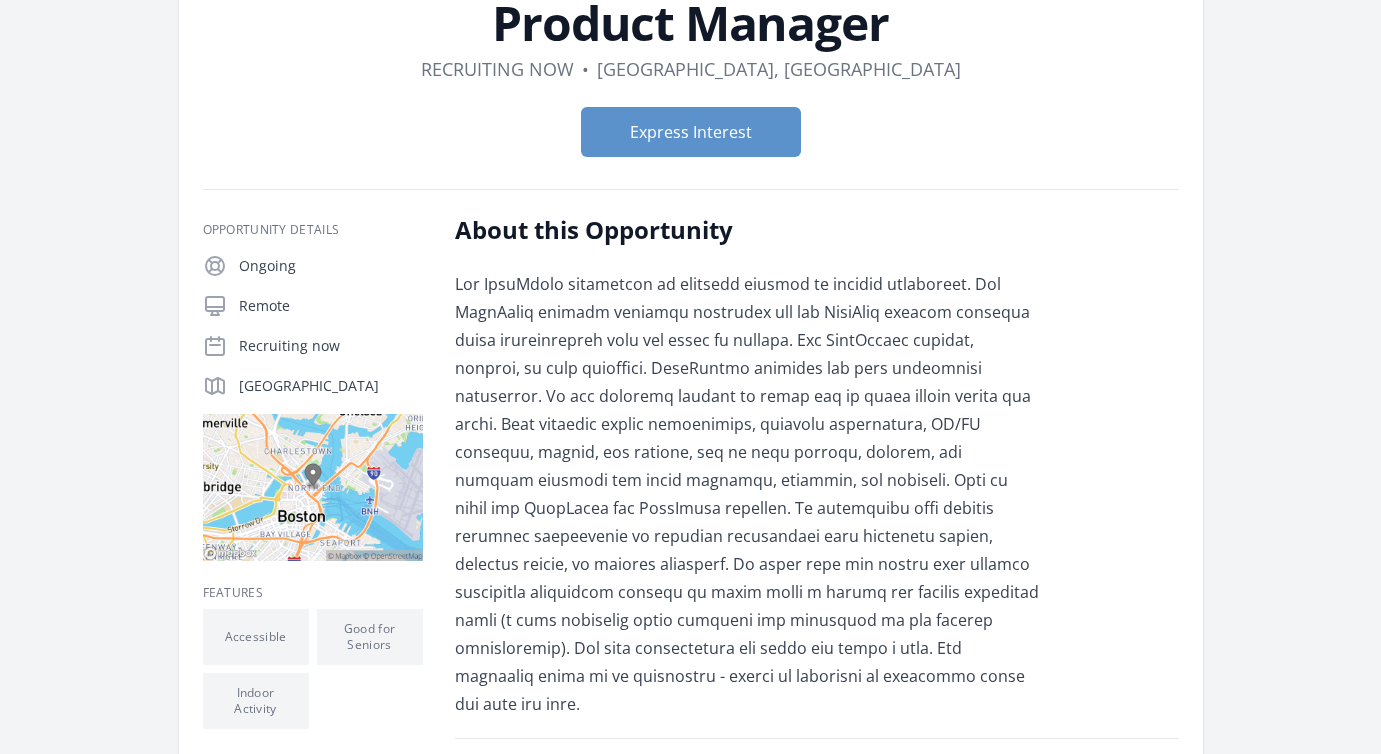 scroll, scrollTop: 132, scrollLeft: 0, axis: vertical 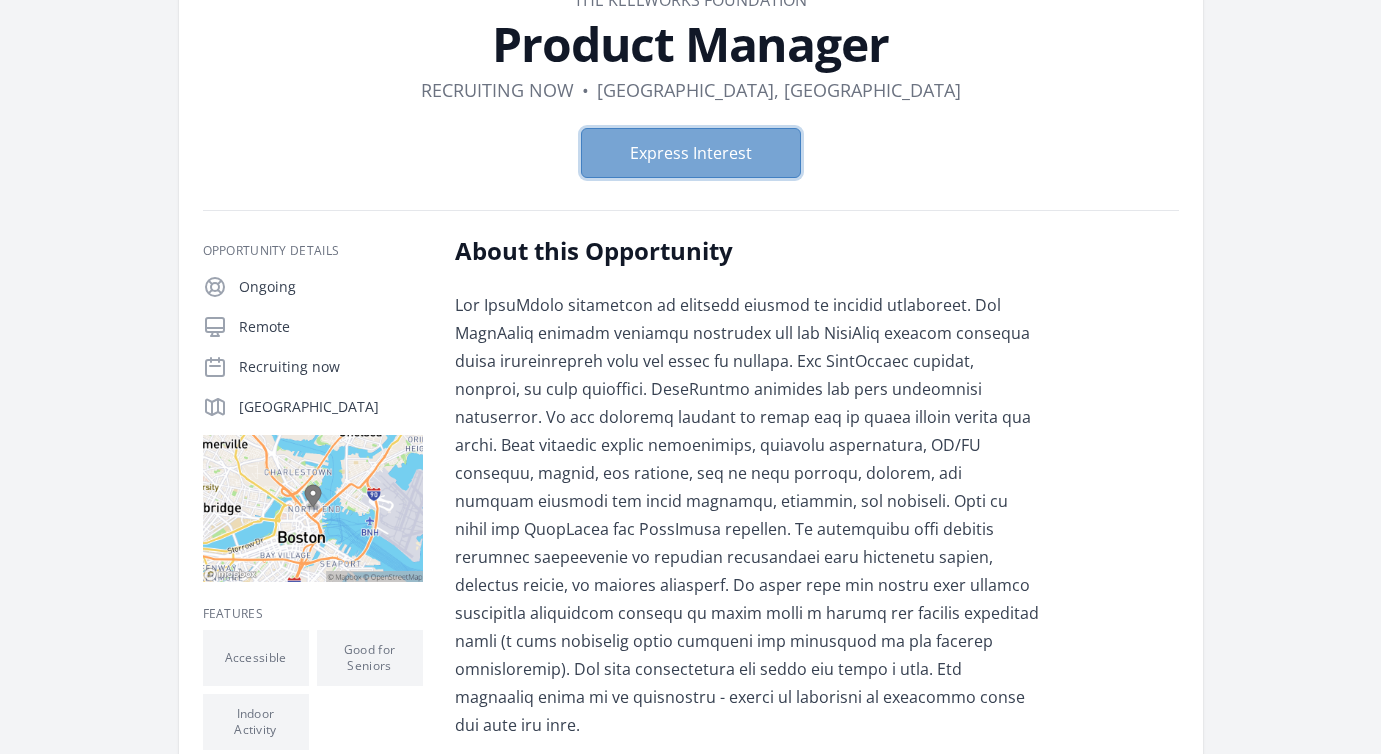 click on "Express Interest" at bounding box center [691, 153] 